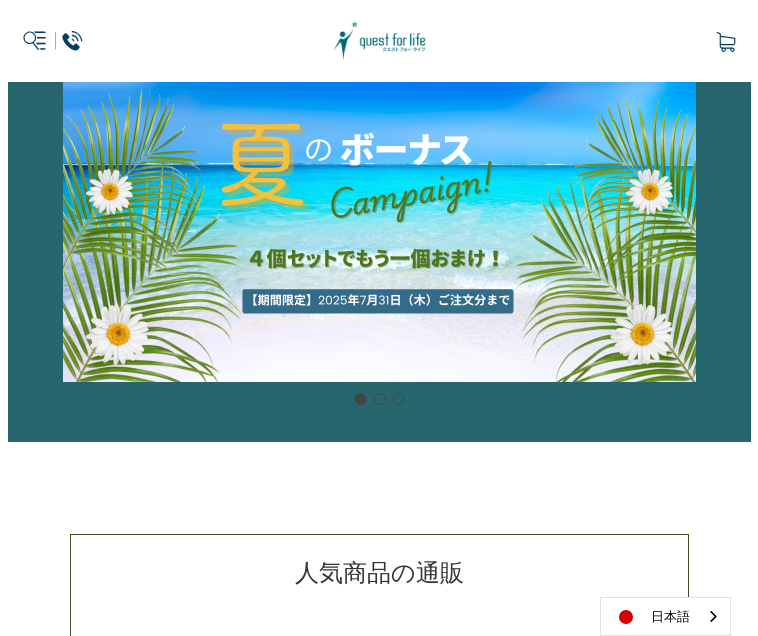 scroll, scrollTop: 0, scrollLeft: 0, axis: both 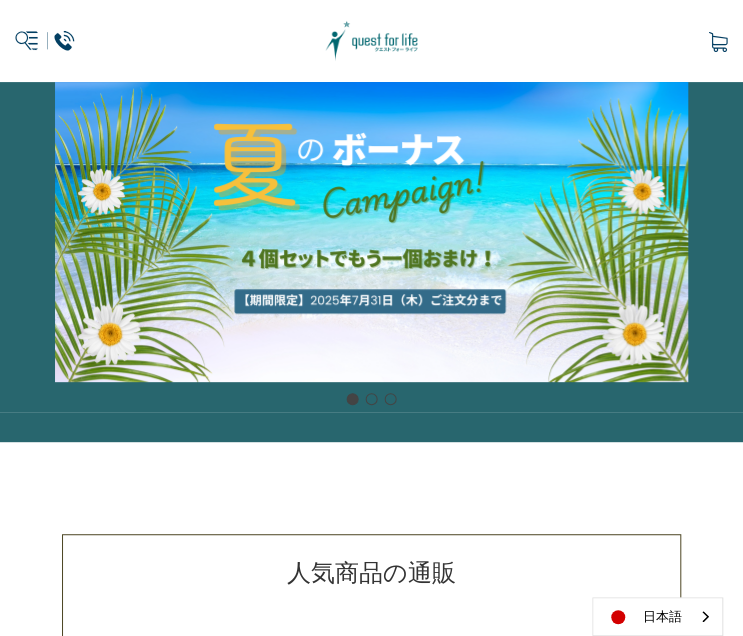 click 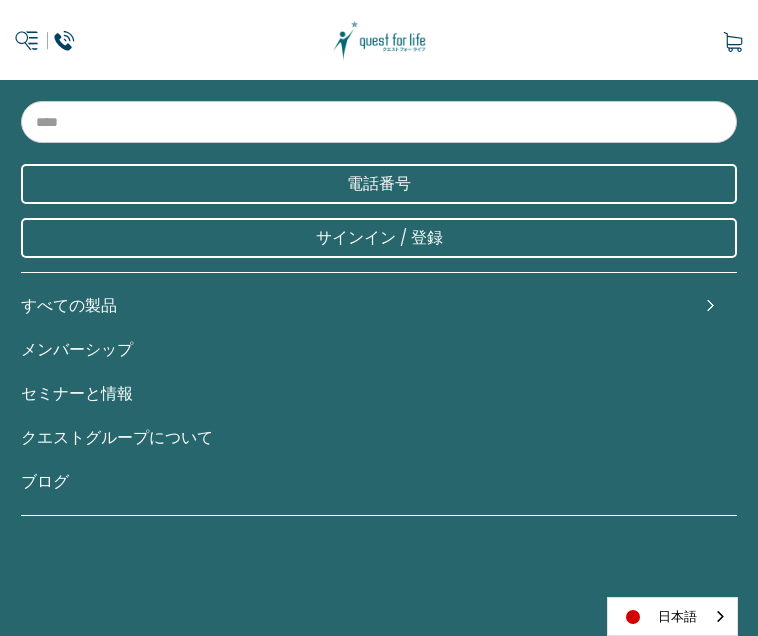 click on "サインイン / 登録" at bounding box center (379, 238) 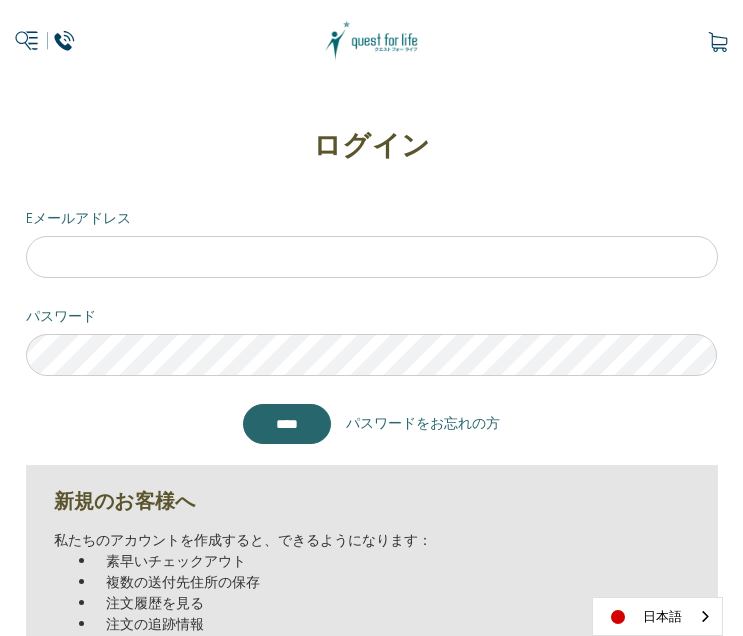 scroll, scrollTop: 0, scrollLeft: 0, axis: both 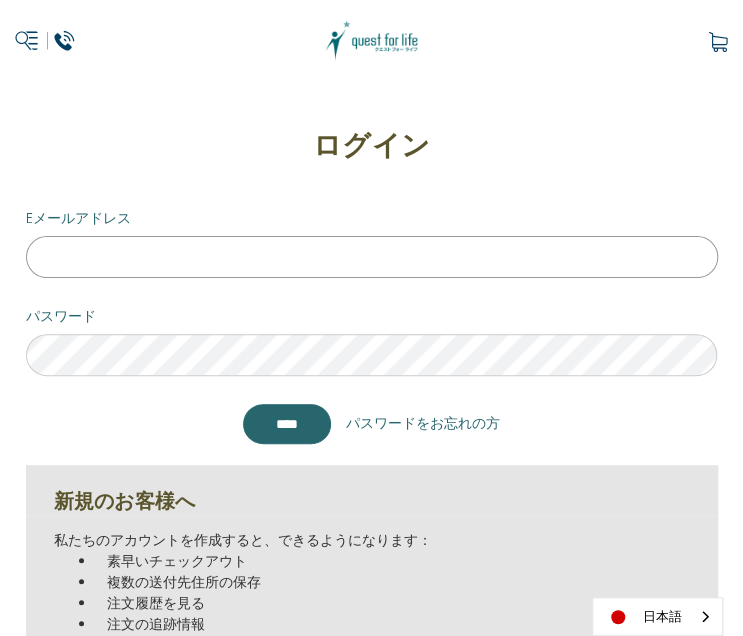 click on "Eメールアドレス" at bounding box center [372, 257] 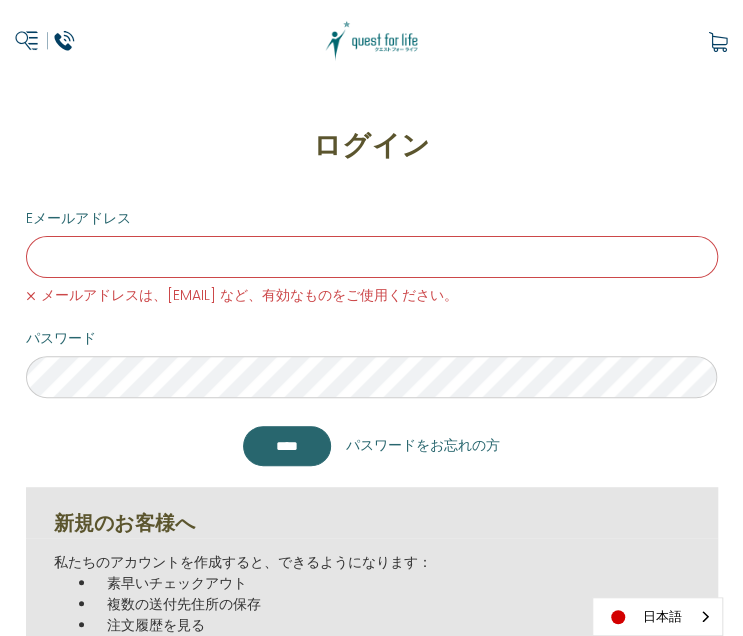paste on "**********" 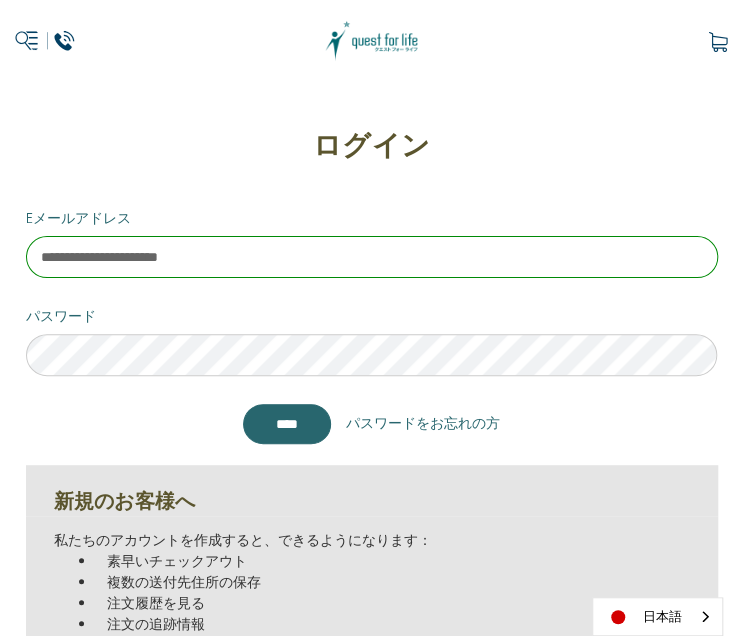 type on "**********" 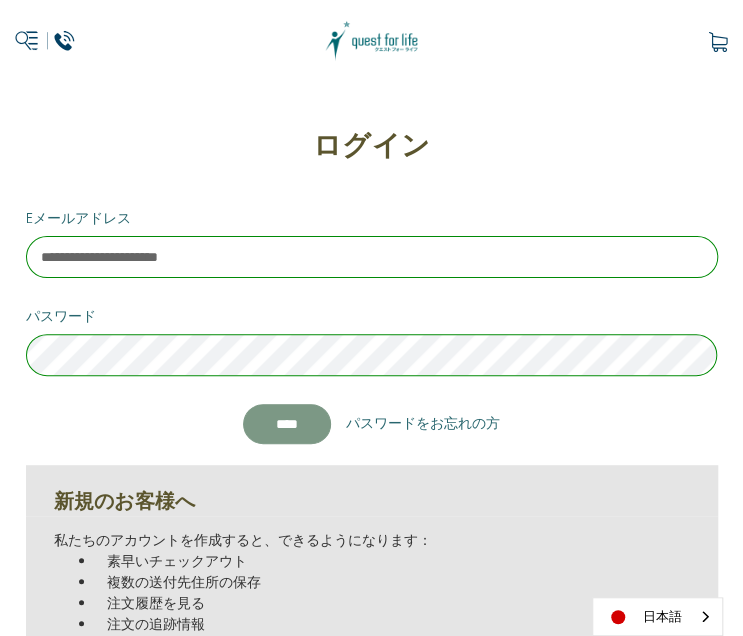 click on "****" at bounding box center (287, 424) 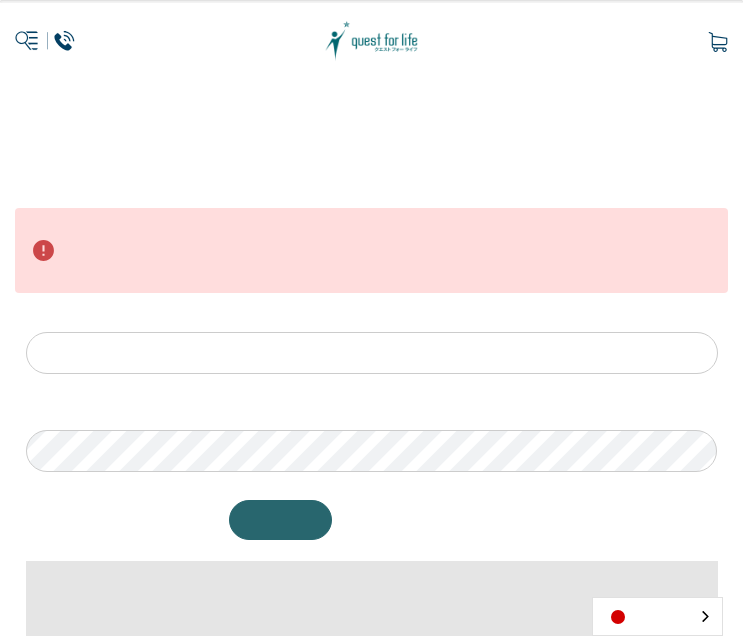 scroll, scrollTop: 0, scrollLeft: 0, axis: both 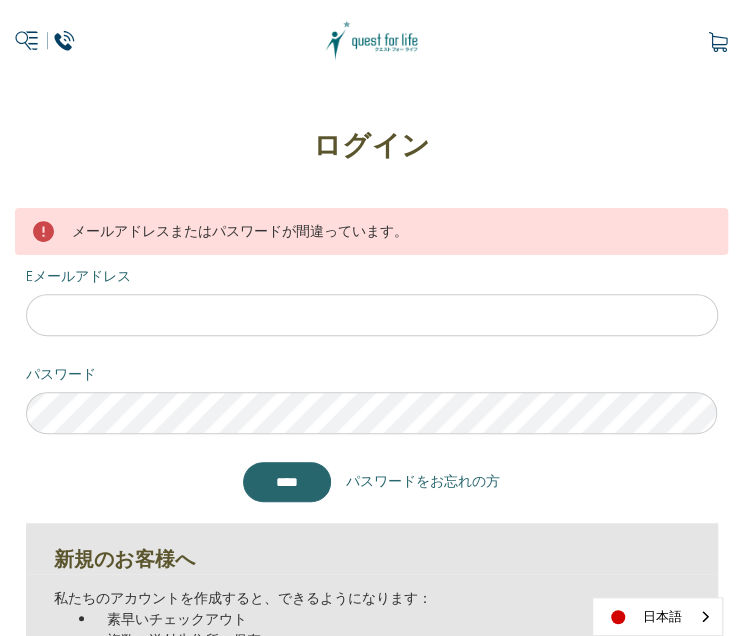click on "パスワードをお忘れの方" at bounding box center [423, 481] 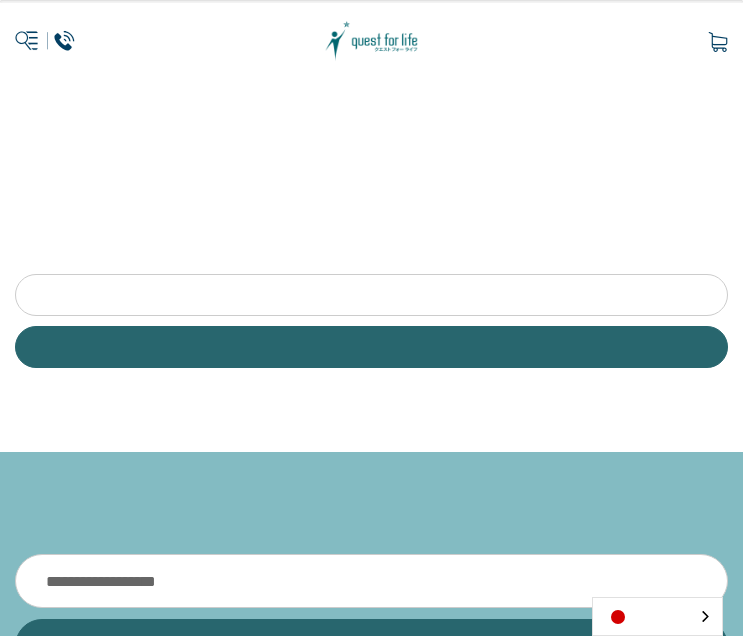 scroll, scrollTop: 0, scrollLeft: 0, axis: both 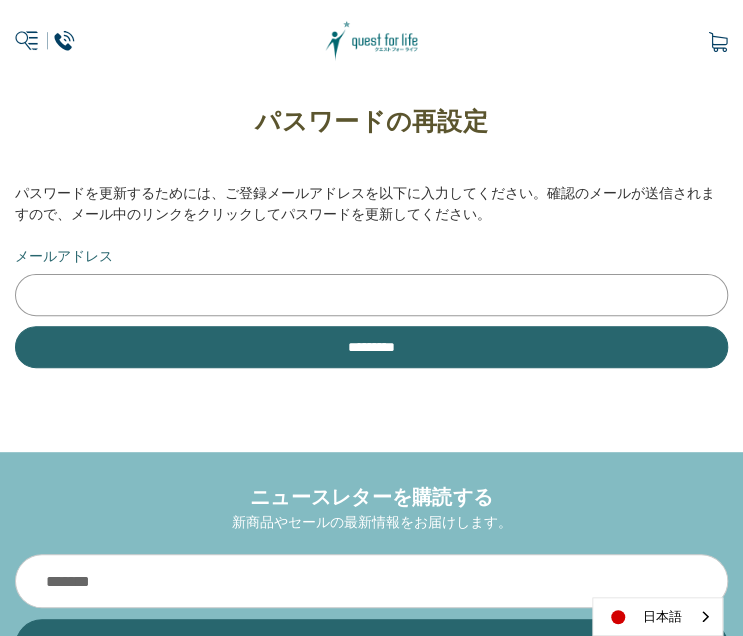 click on "メールアドレス" at bounding box center (371, 295) 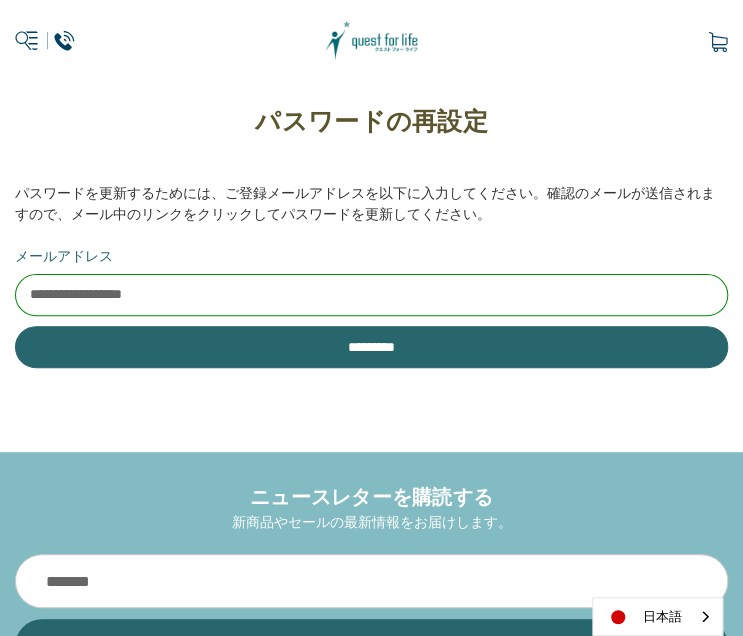 drag, startPoint x: 194, startPoint y: 295, endPoint x: -6, endPoint y: 317, distance: 201.20636 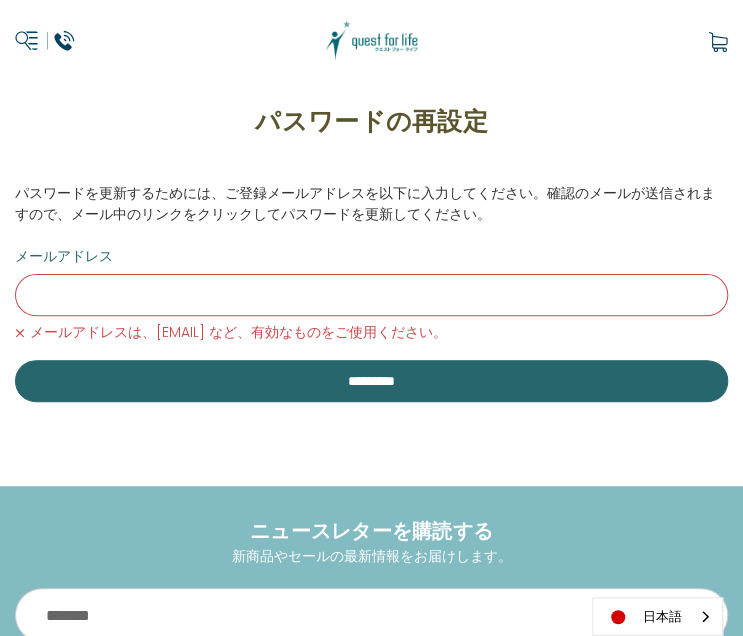 click on "メールアドレス" at bounding box center [371, 295] 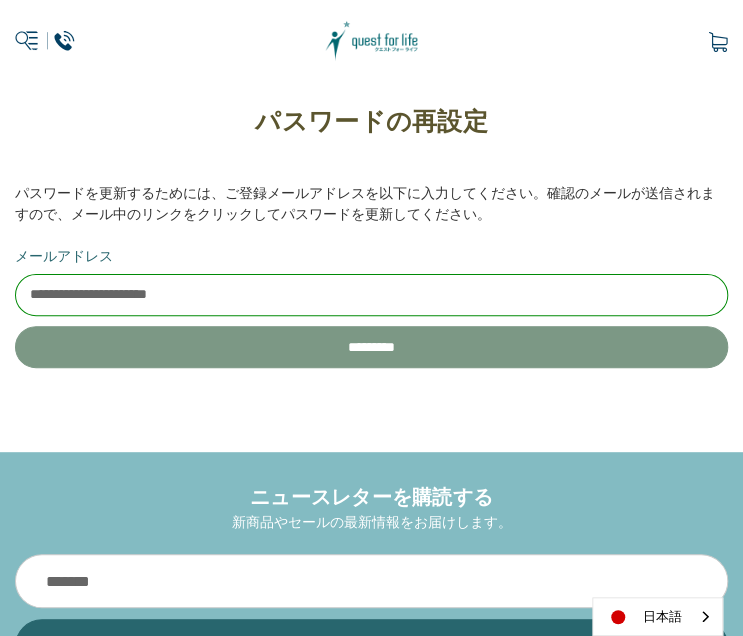type on "**********" 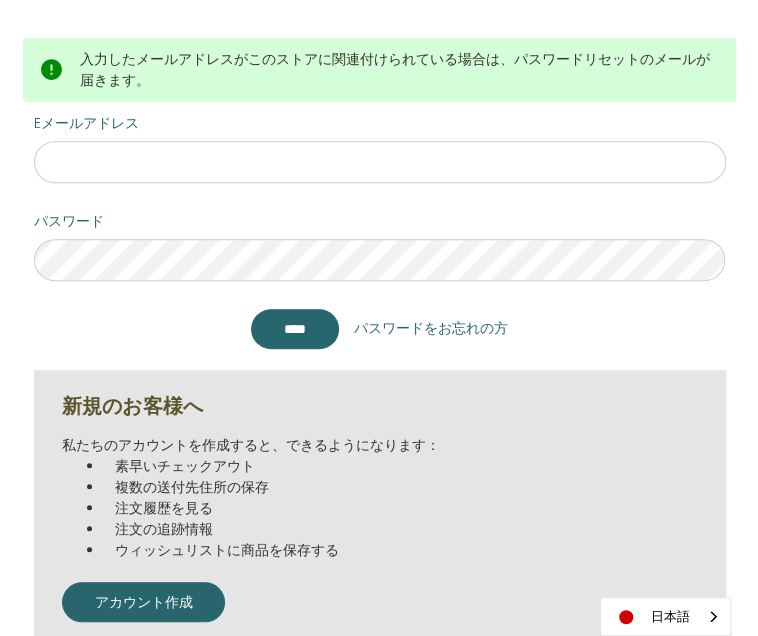 scroll, scrollTop: 0, scrollLeft: 0, axis: both 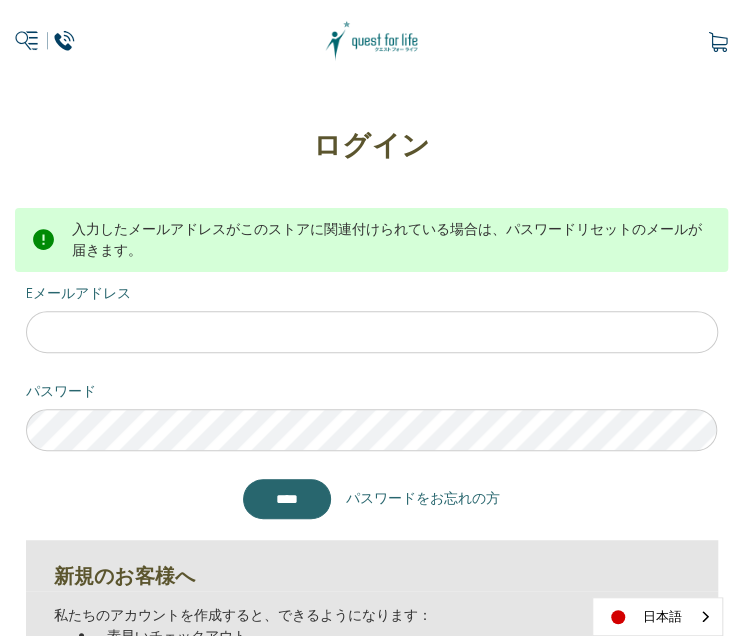click 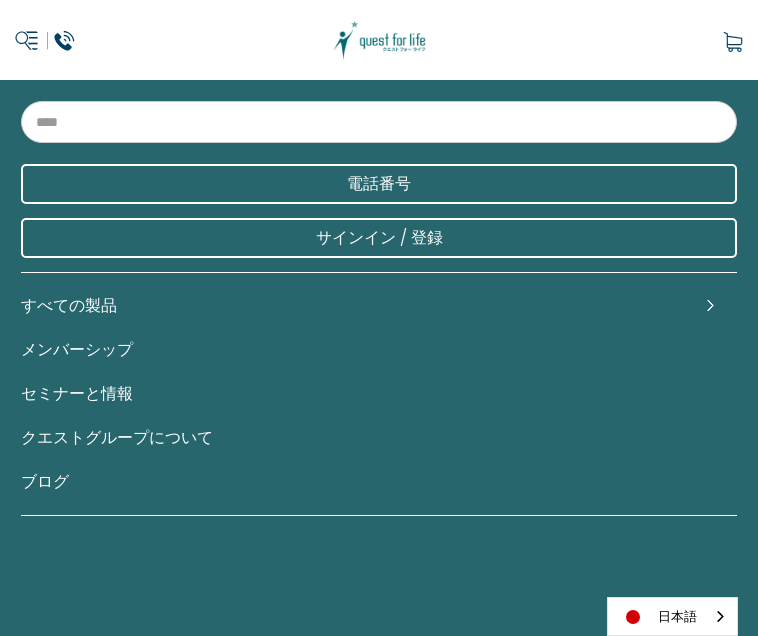 click on "電話番号" at bounding box center [379, 184] 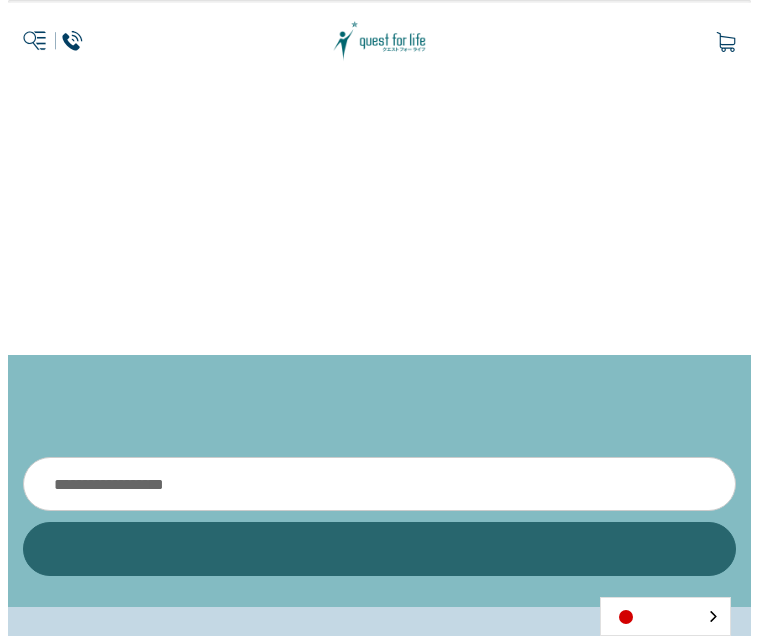 scroll, scrollTop: 0, scrollLeft: 0, axis: both 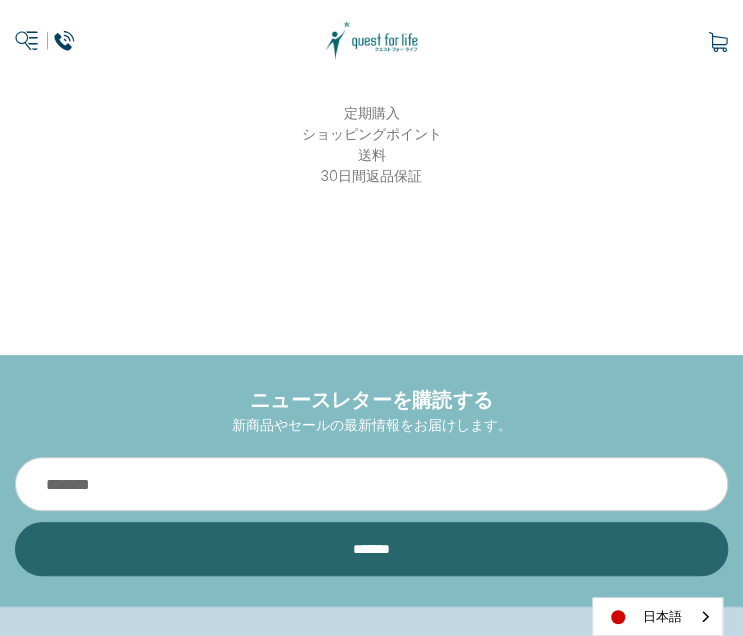 click 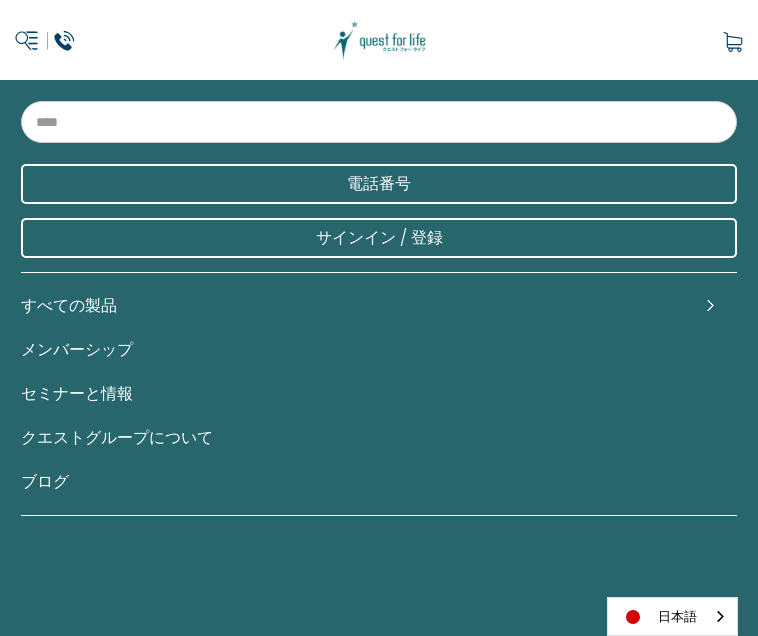 click on "サインイン / 登録" at bounding box center [379, 238] 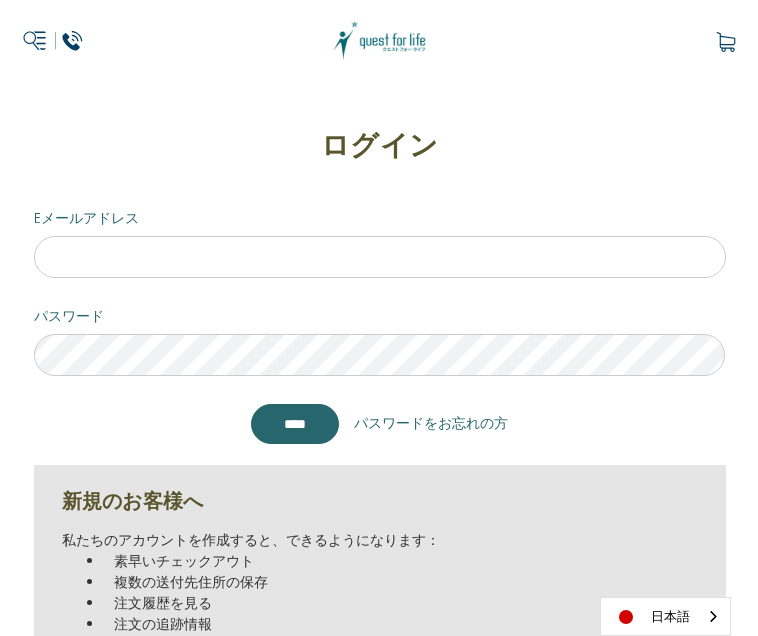 scroll, scrollTop: 0, scrollLeft: 0, axis: both 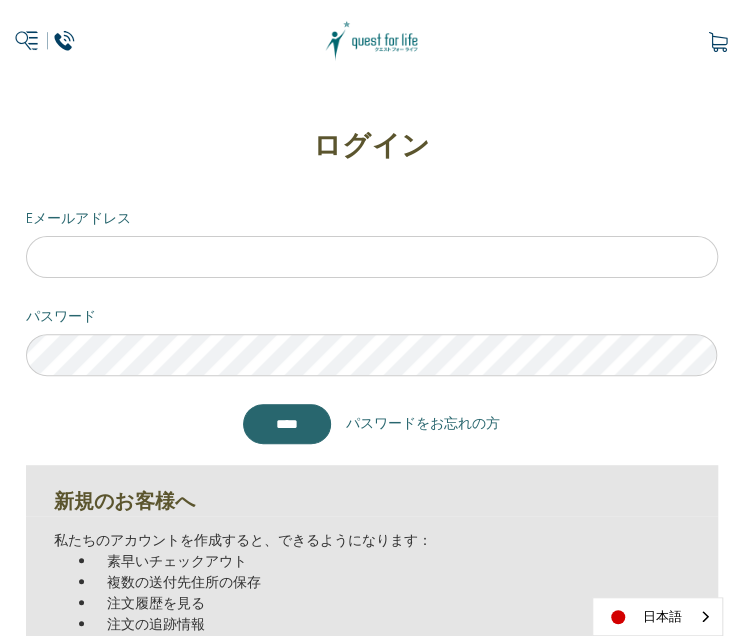 click 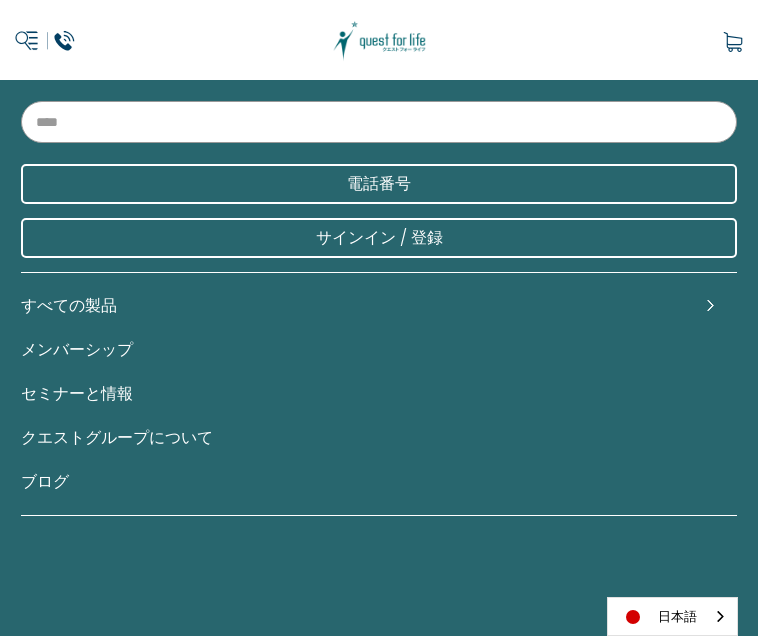 click on "検索" at bounding box center (379, 122) 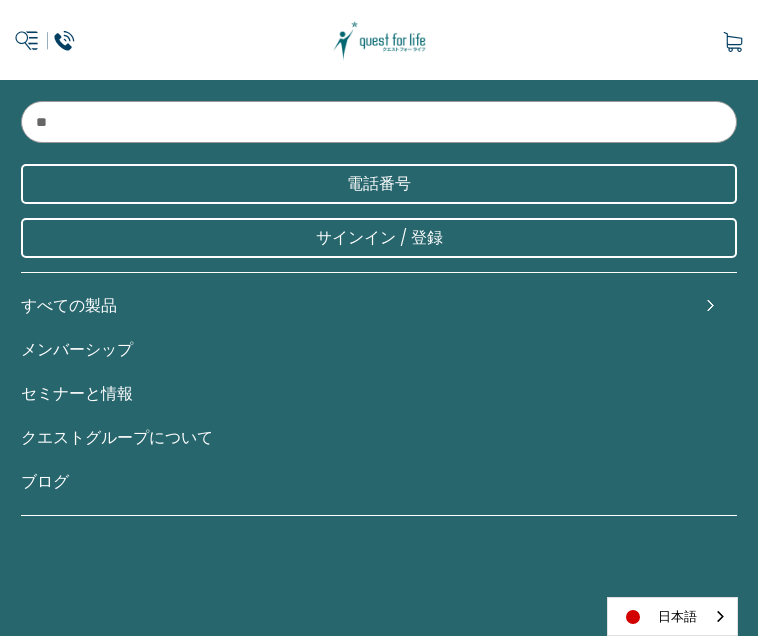 type on "**" 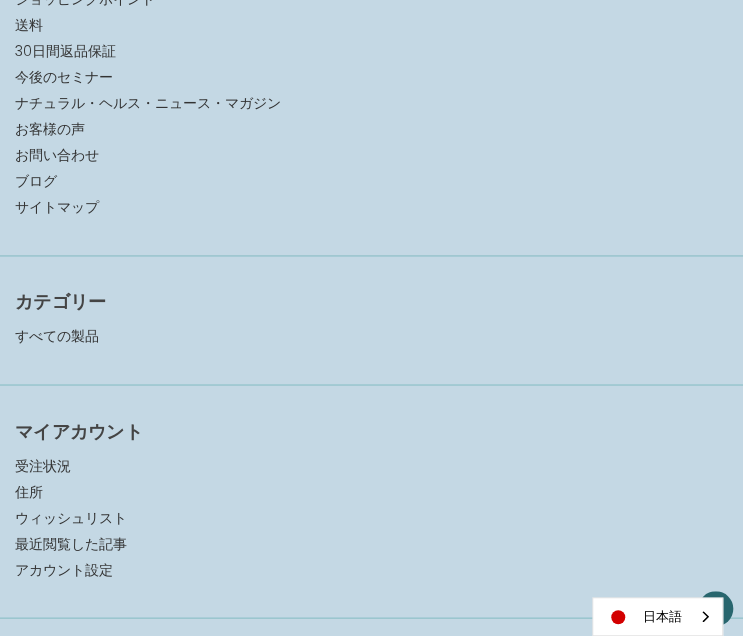 scroll, scrollTop: 800, scrollLeft: 0, axis: vertical 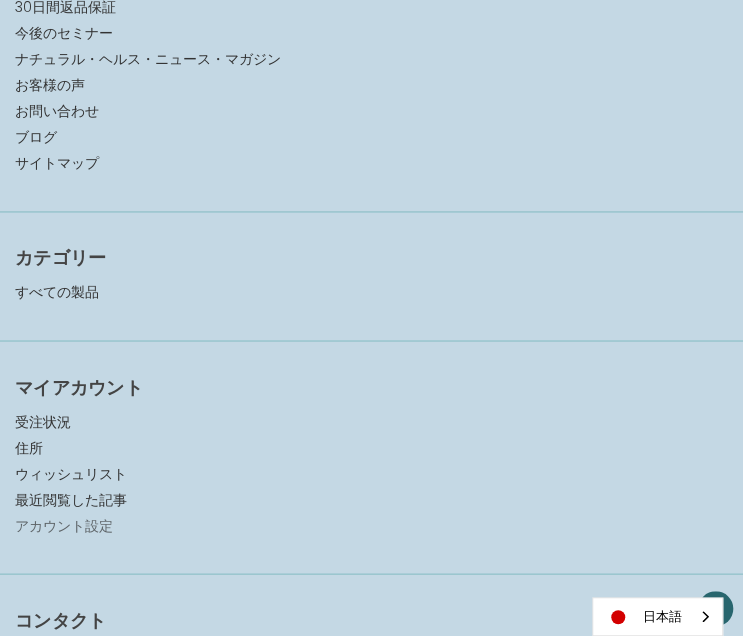 click on "アカウント設定" at bounding box center (371, 525) 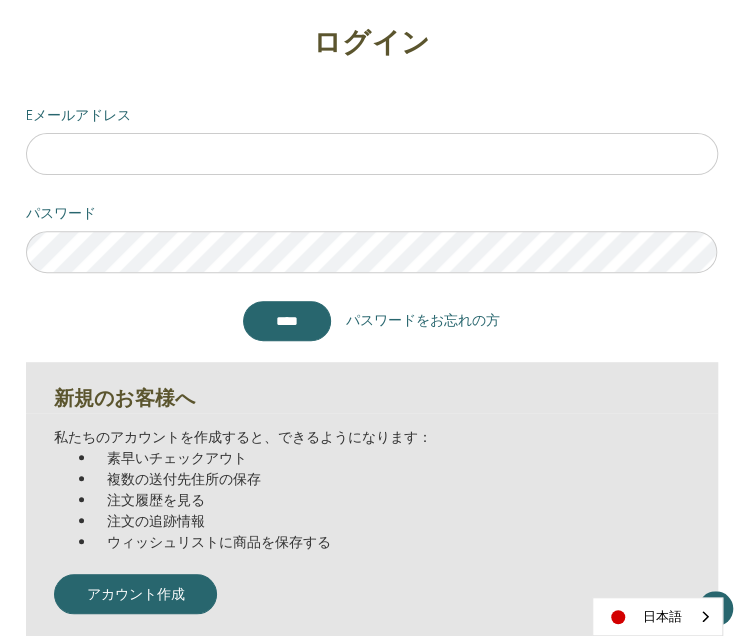 scroll, scrollTop: 200, scrollLeft: 0, axis: vertical 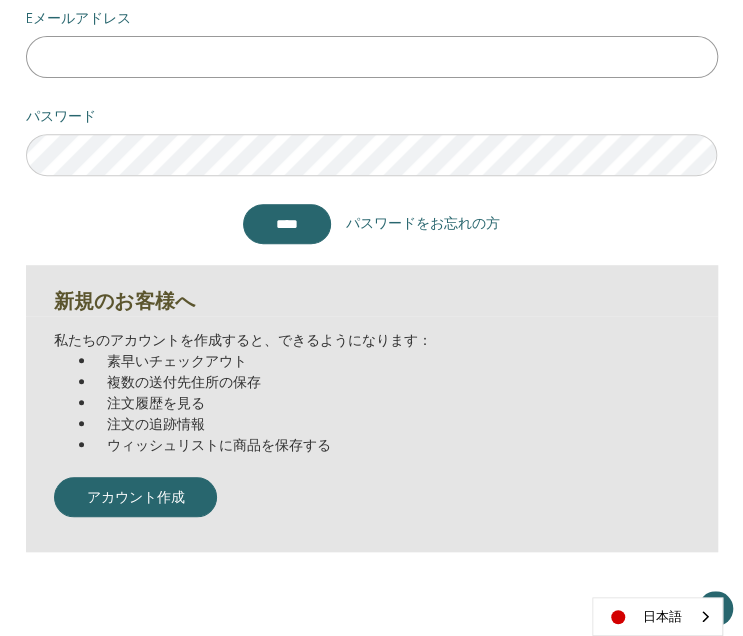click on "Eメールアドレス" at bounding box center (372, 57) 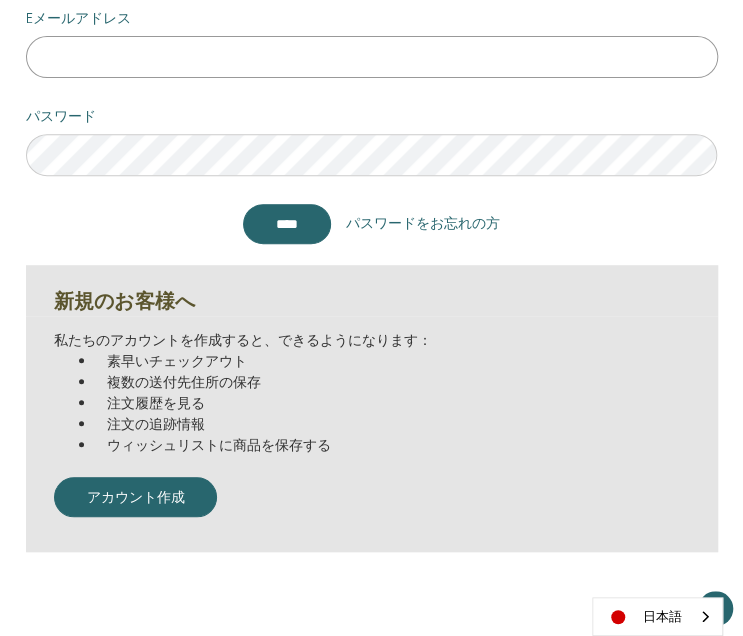 type on "**********" 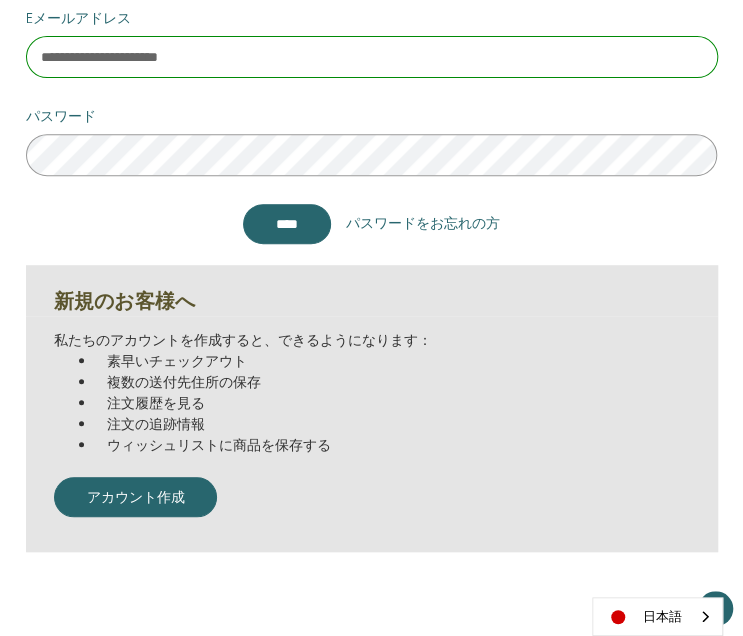 click on "****" at bounding box center [287, 224] 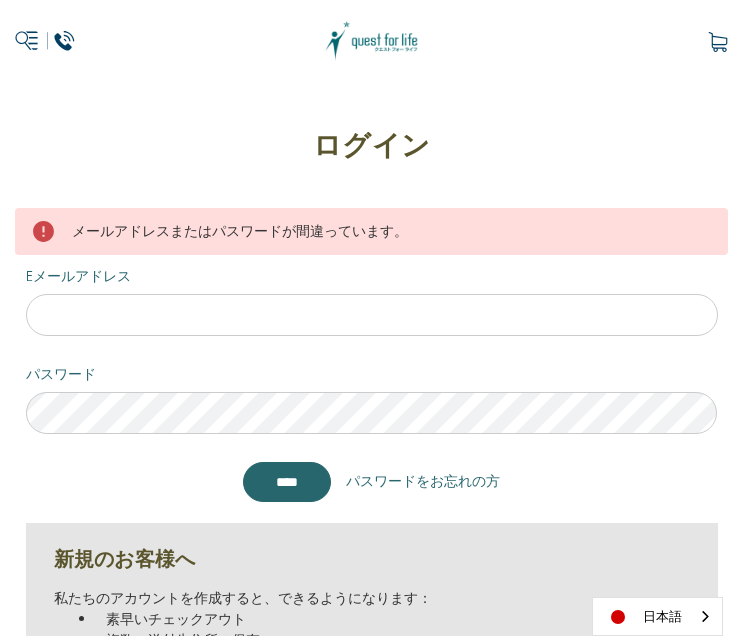 scroll, scrollTop: 0, scrollLeft: 0, axis: both 